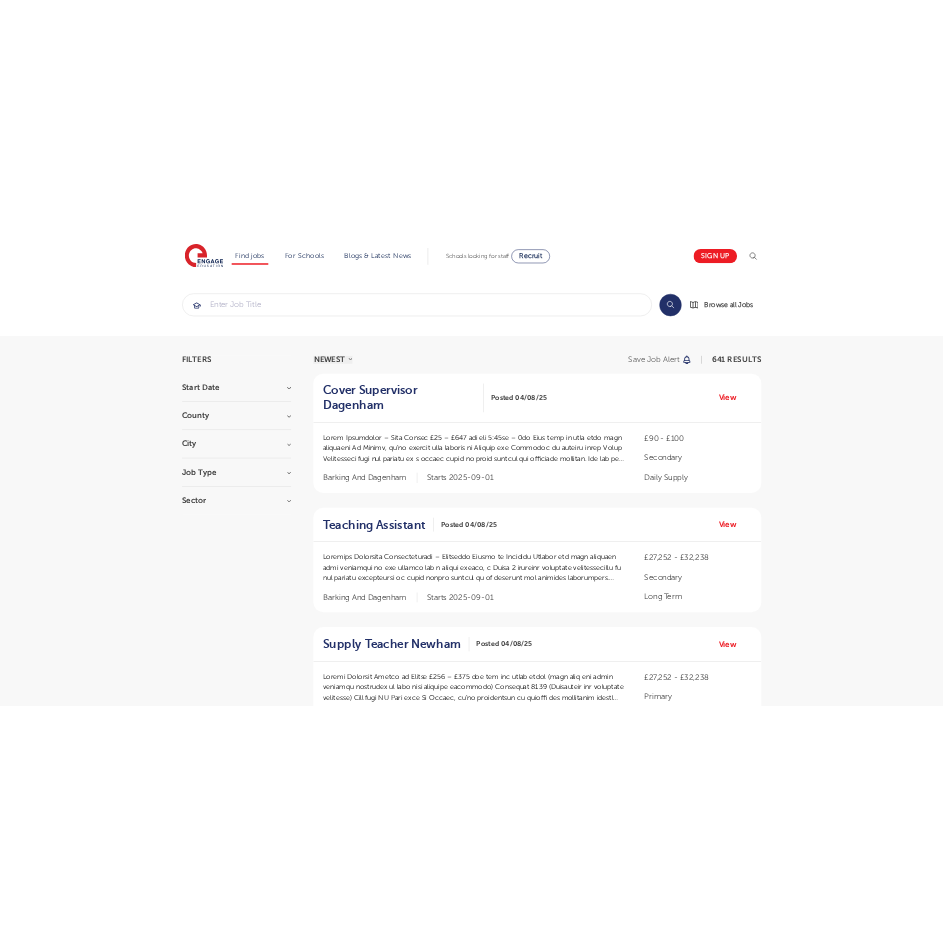 scroll, scrollTop: 0, scrollLeft: 0, axis: both 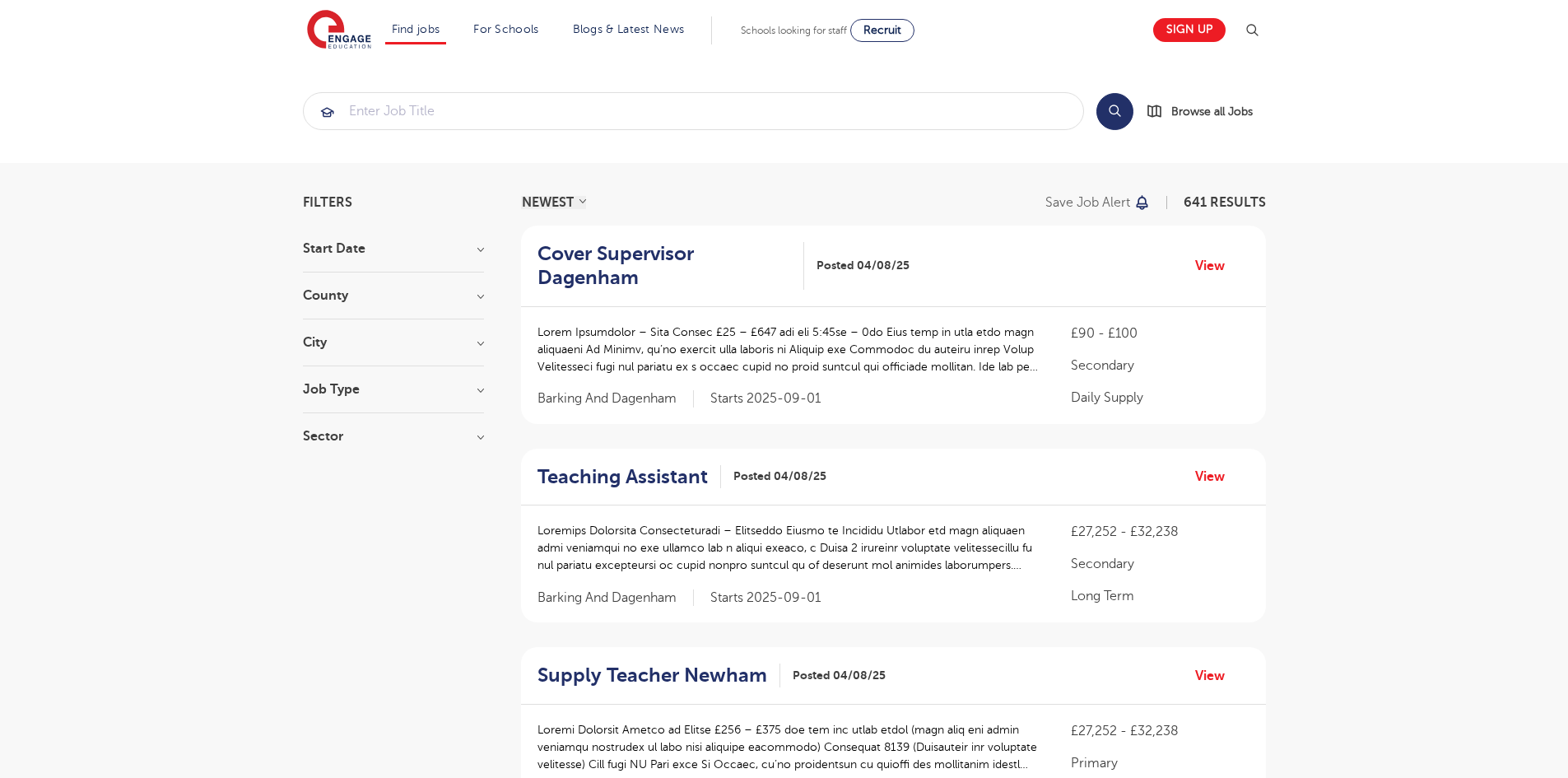 click on "Filters Start Date     September   143       January   2   Show more County     London   407       Hertfordshire   94       Leeds   32       Bradford   11       East Sussex   9   Show more City     Hounslow   45       Leeds   32       Newham   28       Ealing   25       Wandsworth   24   Show more Job Type     Long Term   95       Daily Supply   28       Permanent   10       SEND   10       Support Services   2   Sector     Long Term   308       Short Term   132       Primary   68       Perm   56       Secondary   56   Show more
Cancel
View Results" at bounding box center [393, 328] 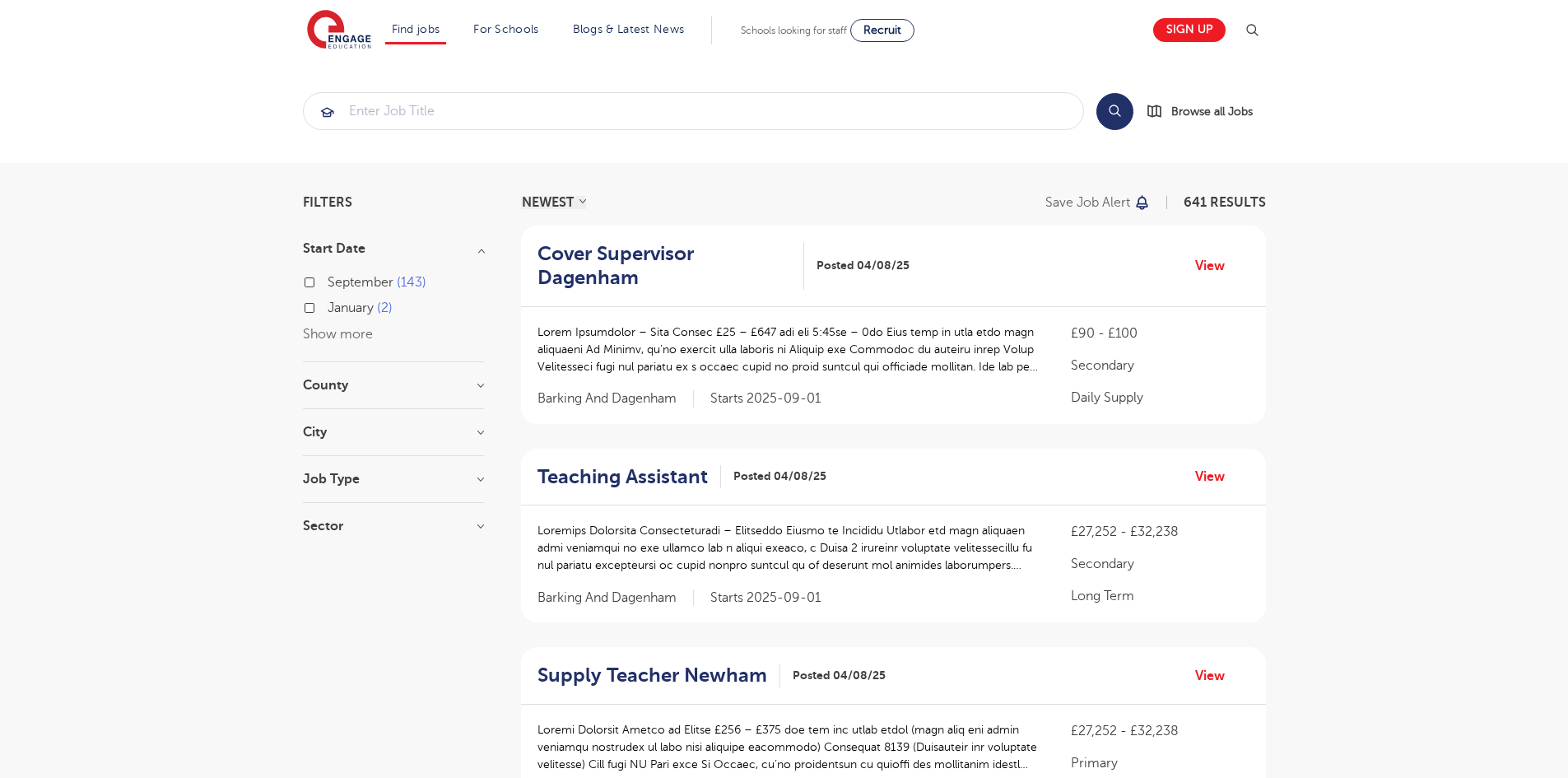 click on "Start Date" at bounding box center [393, 249] 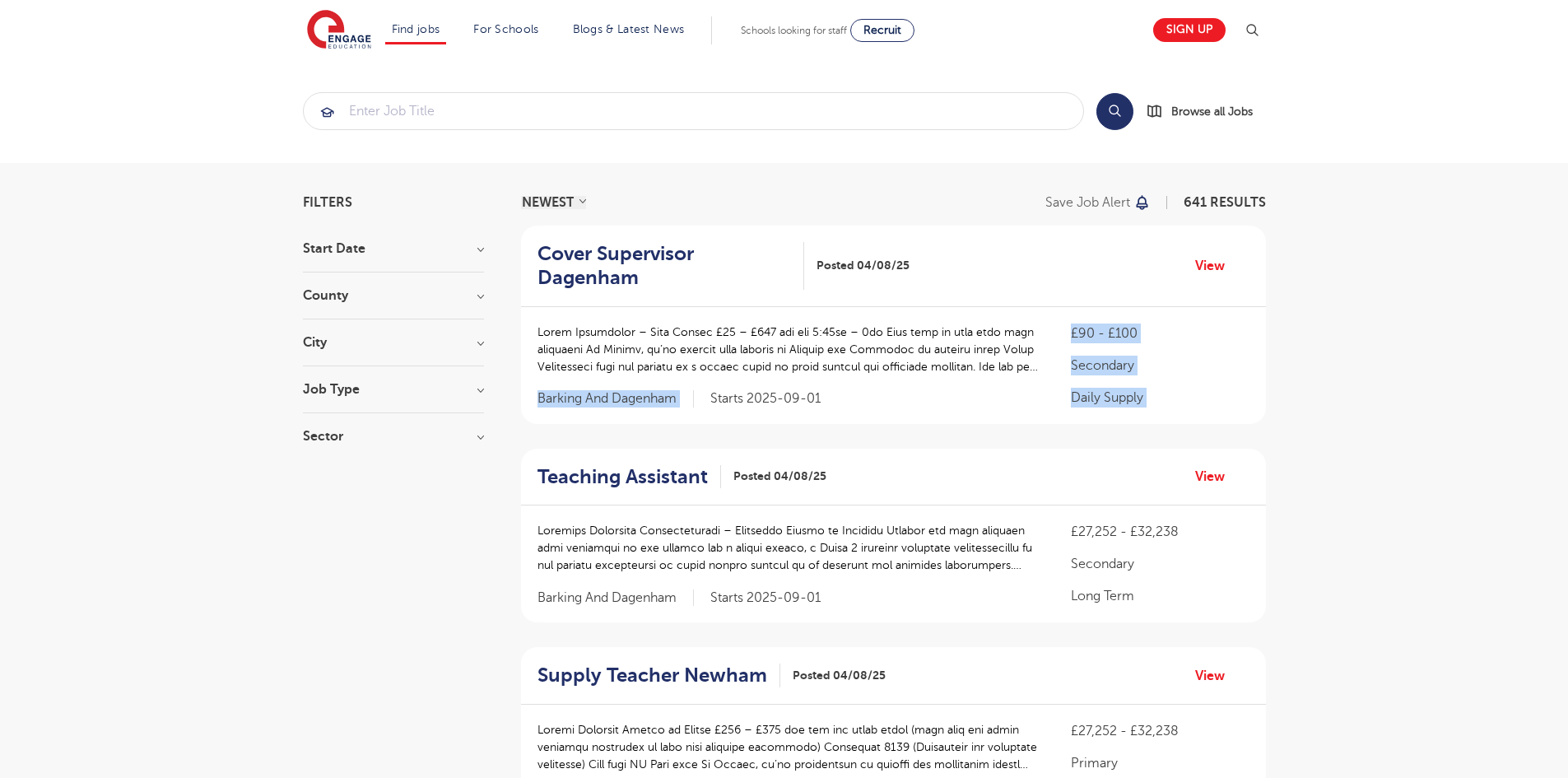drag, startPoint x: 713, startPoint y: 400, endPoint x: 833, endPoint y: 398, distance: 120.0167 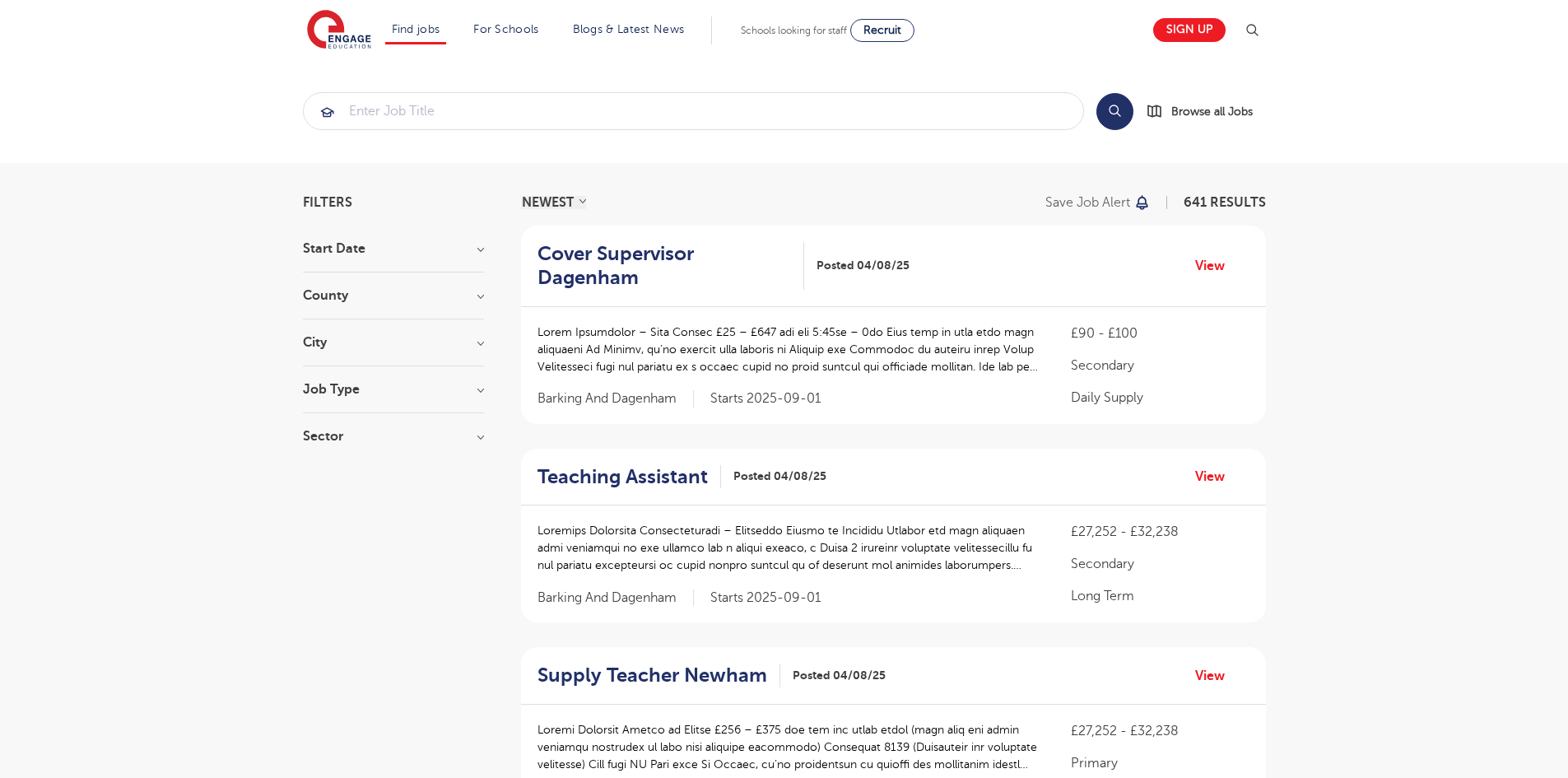 click on "Start Date     September   143       January   2   Show more" at bounding box center [393, 257] 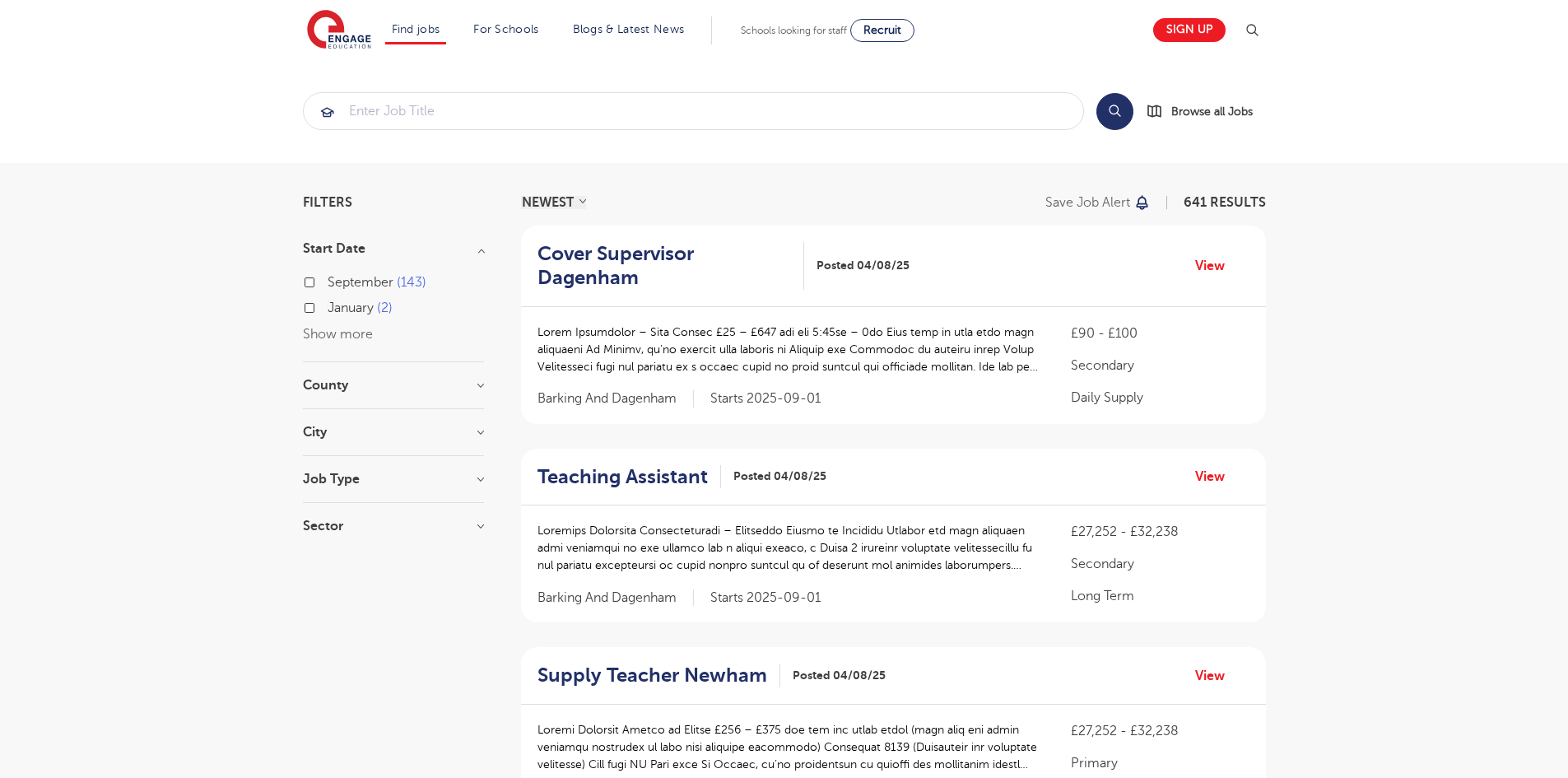 click on "Start Date" at bounding box center (393, 249) 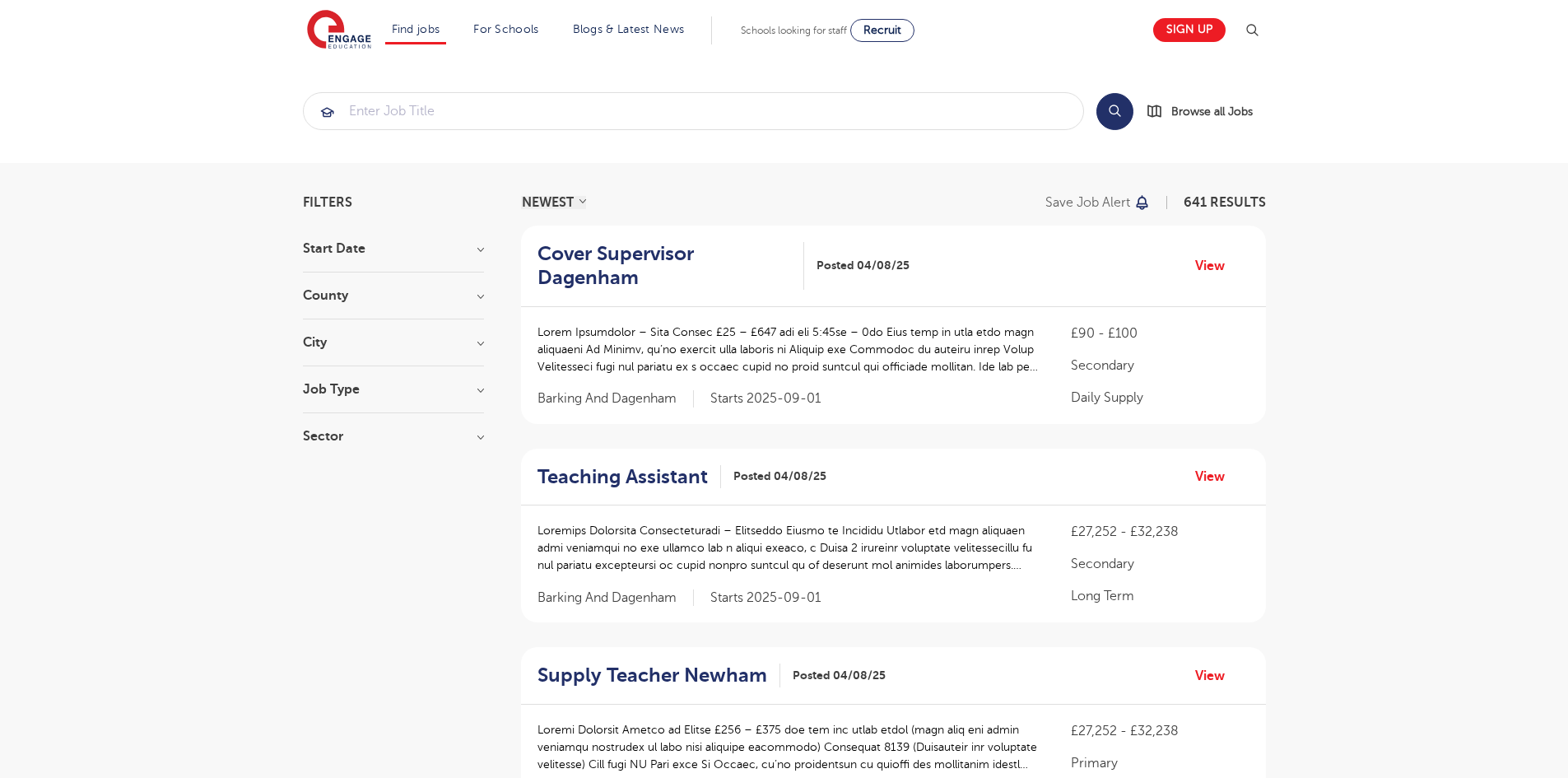 click on "Start Date" at bounding box center [393, 249] 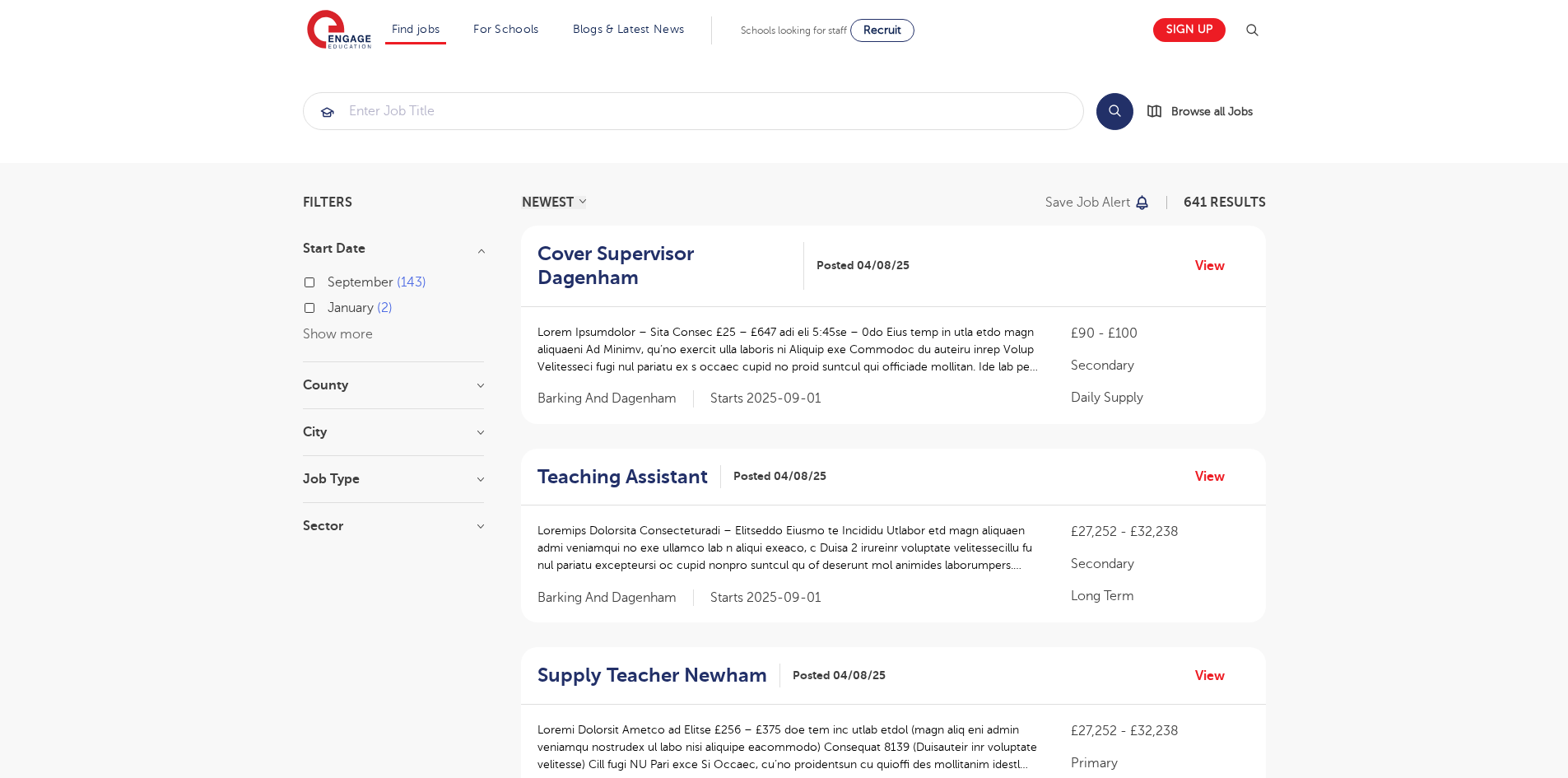 click on "Start Date" at bounding box center (393, 249) 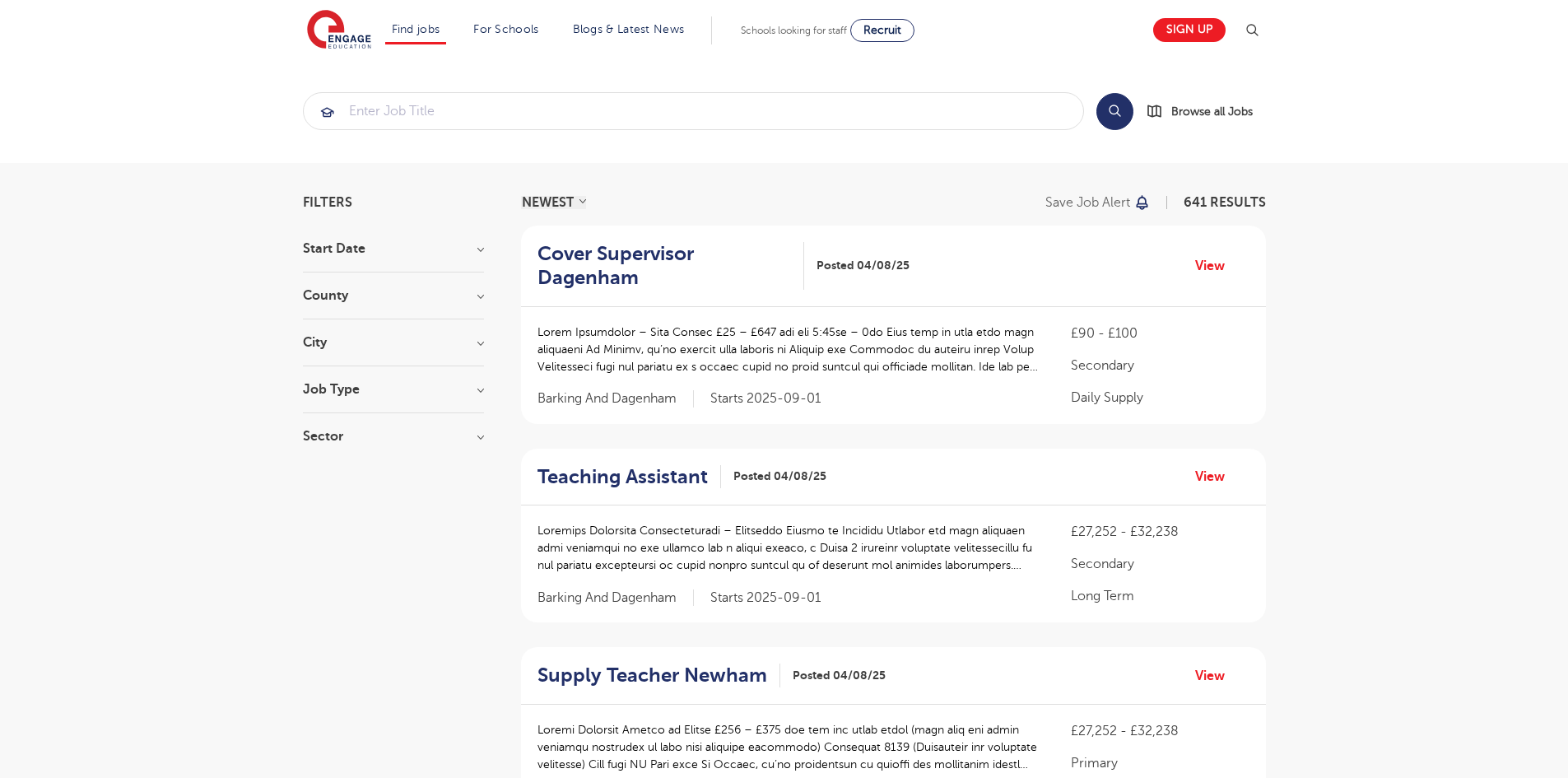 click on "Start Date" at bounding box center (393, 249) 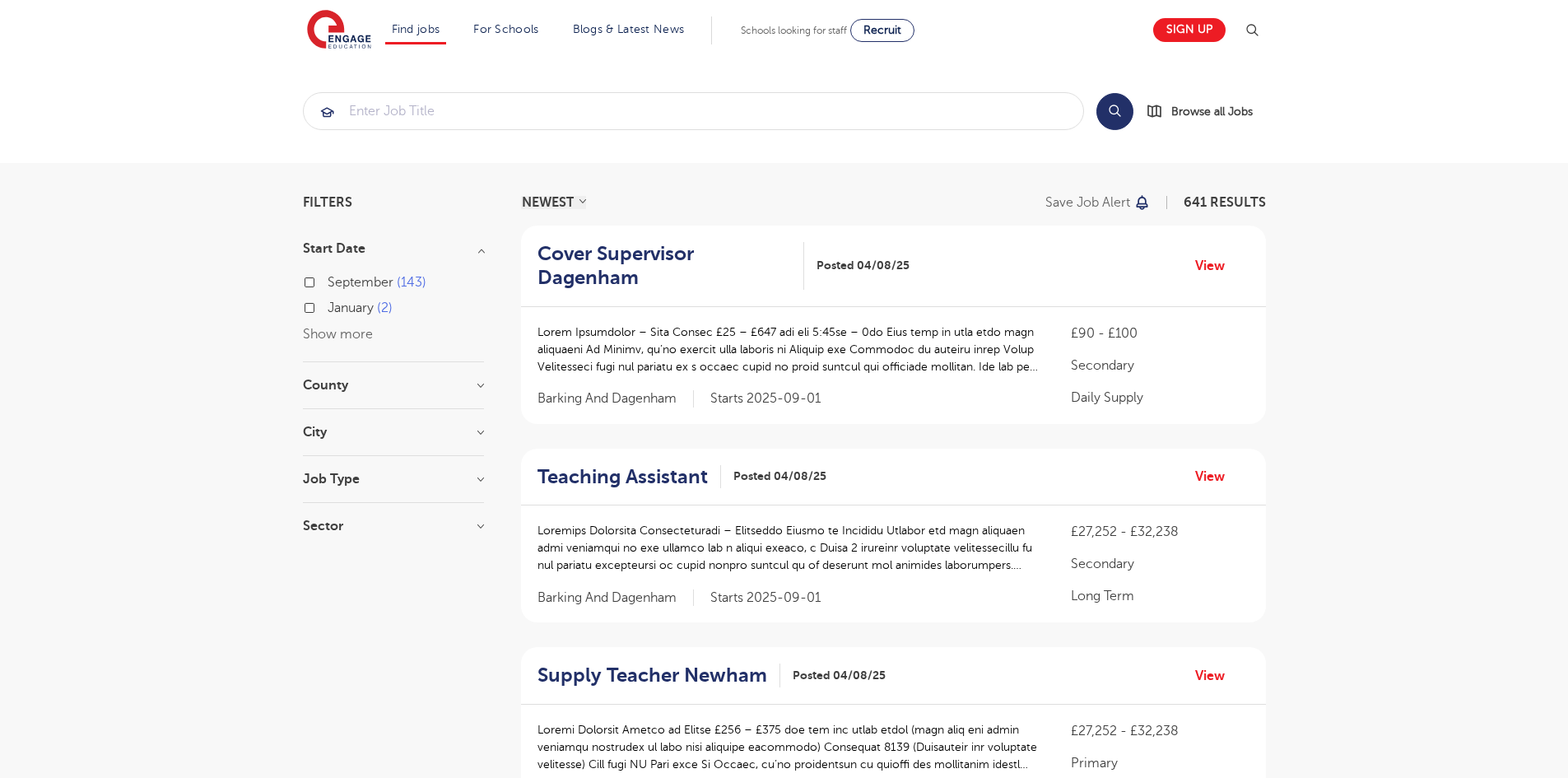 click on "Start Date" at bounding box center [393, 249] 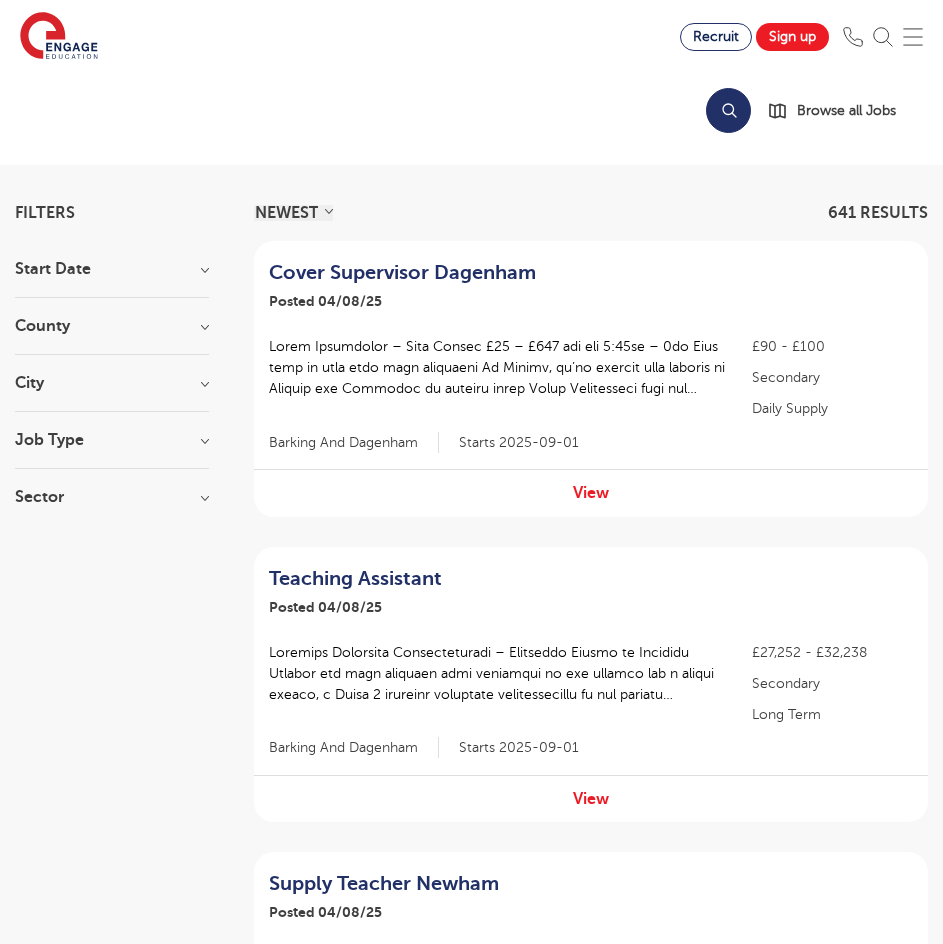 scroll, scrollTop: 100, scrollLeft: 0, axis: vertical 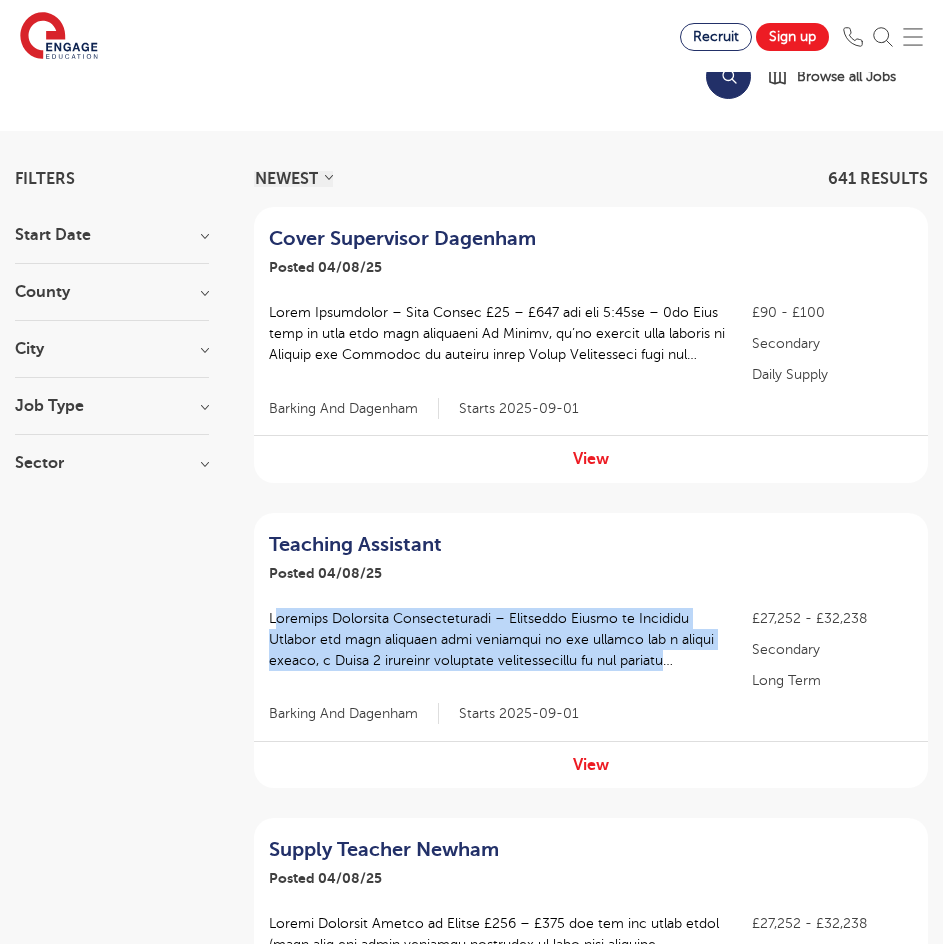 drag, startPoint x: 266, startPoint y: 614, endPoint x: 704, endPoint y: 668, distance: 441.31622 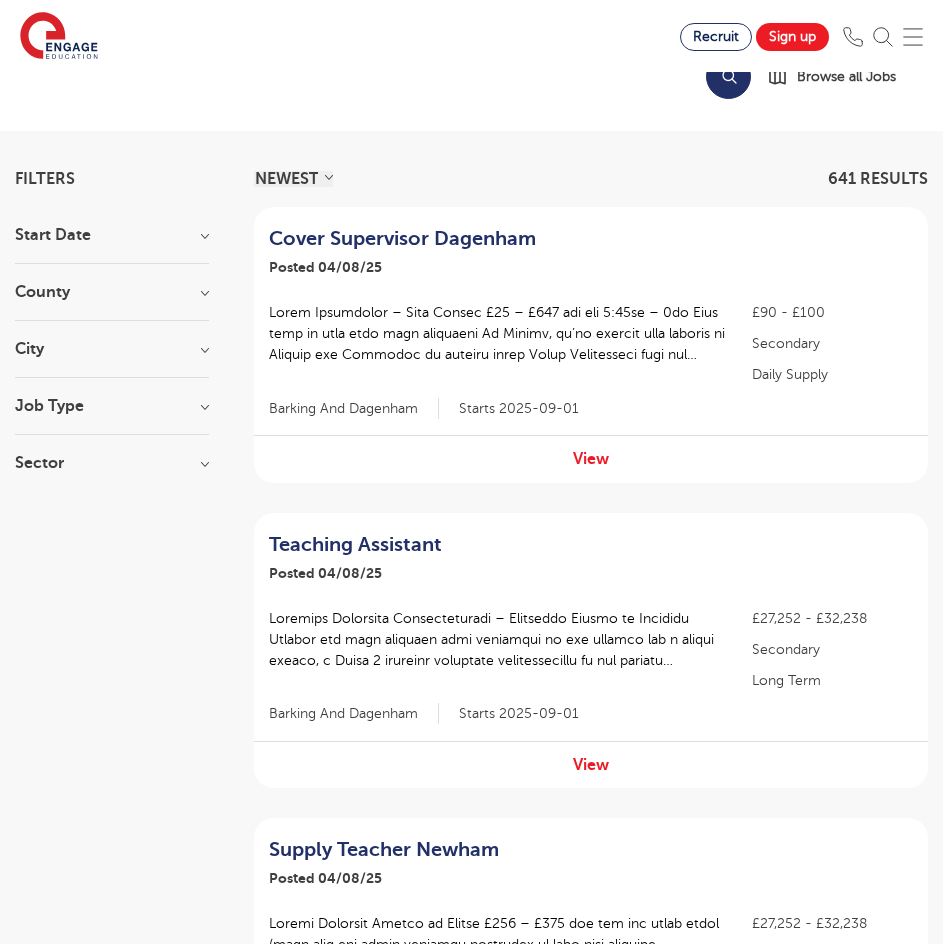 click on "View" at bounding box center [591, 458] 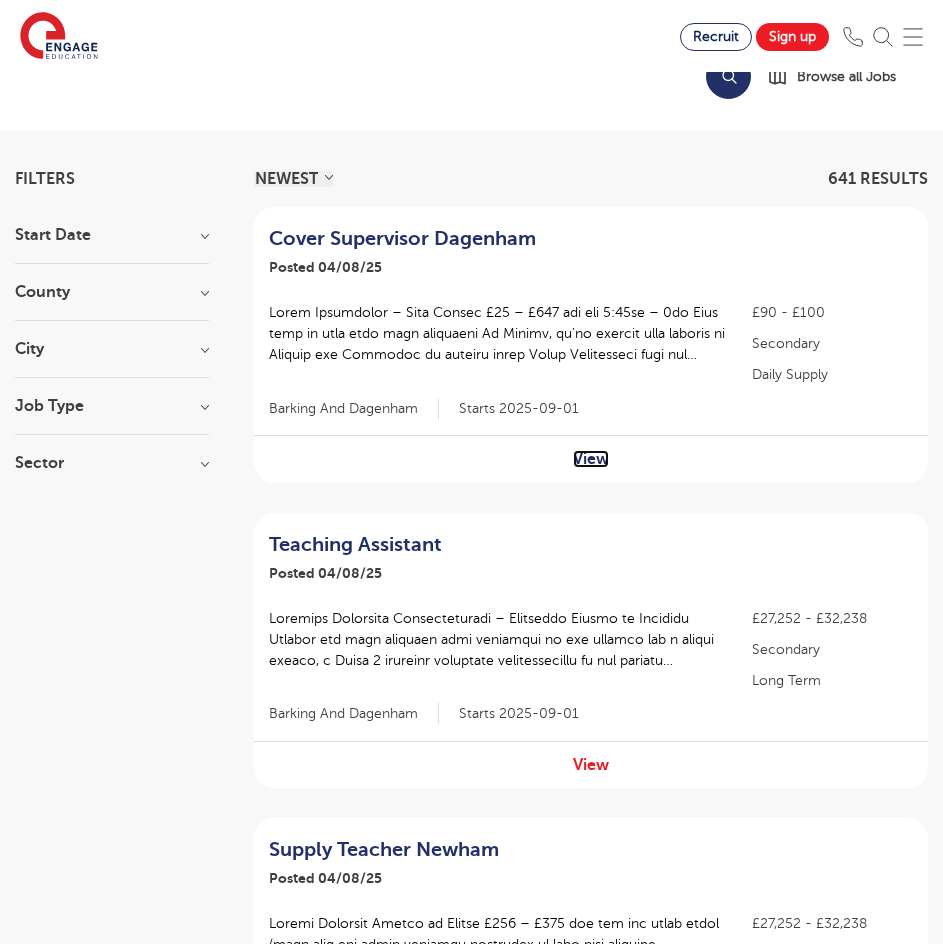 click on "View" at bounding box center [591, 459] 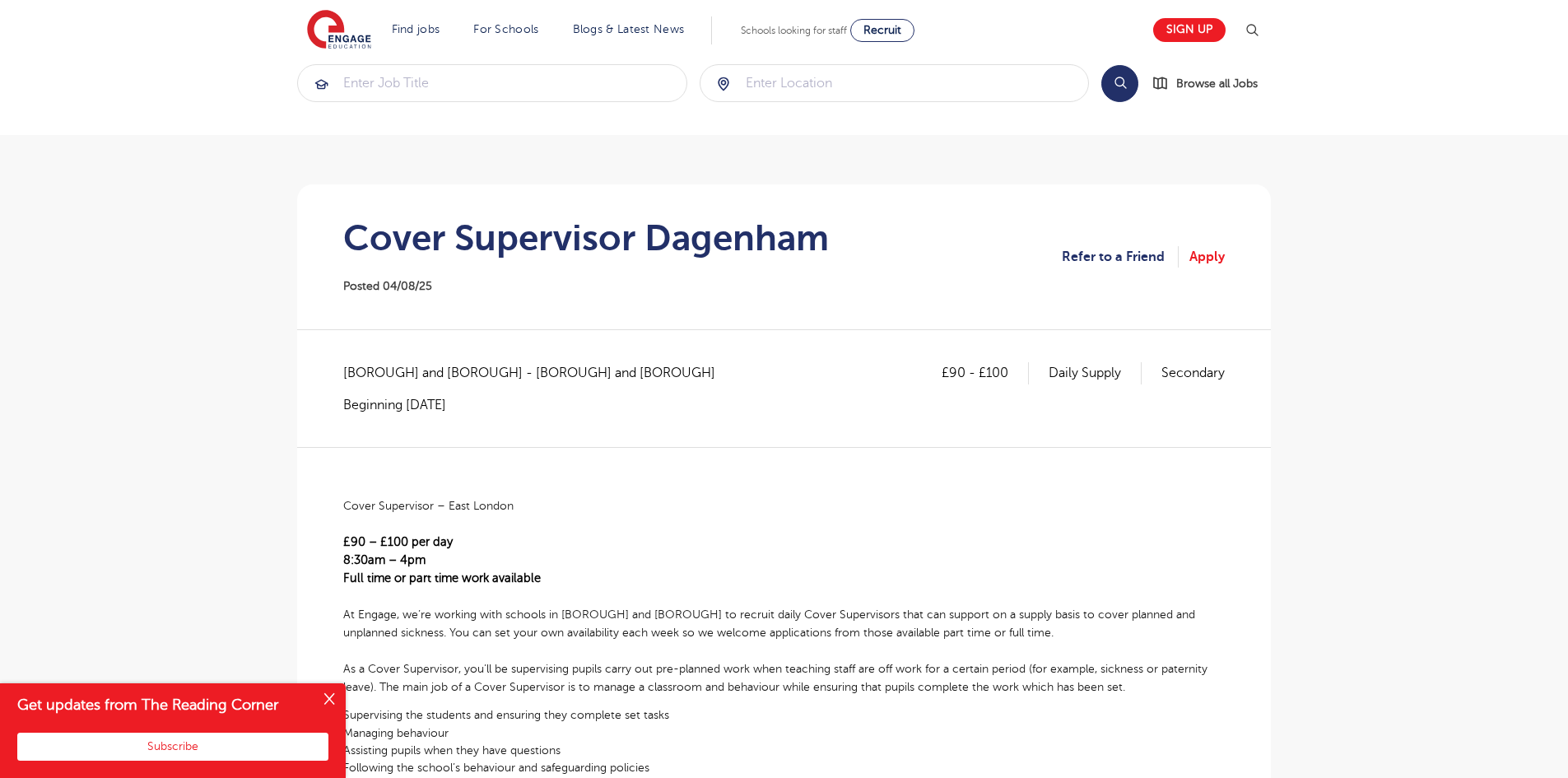 scroll, scrollTop: 0, scrollLeft: 0, axis: both 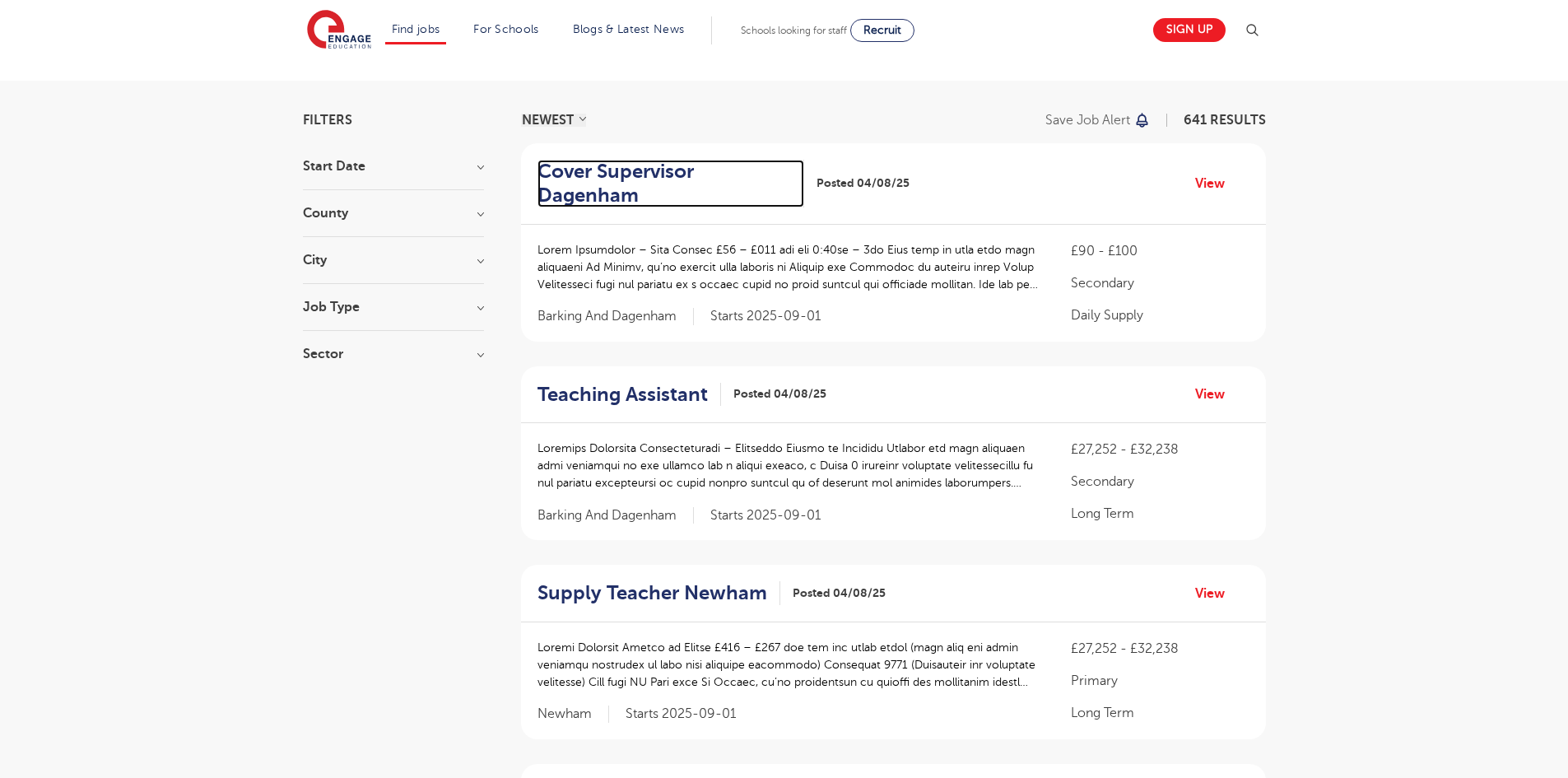 click on "Cover Supervisor Dagenham" at bounding box center [664, 184] 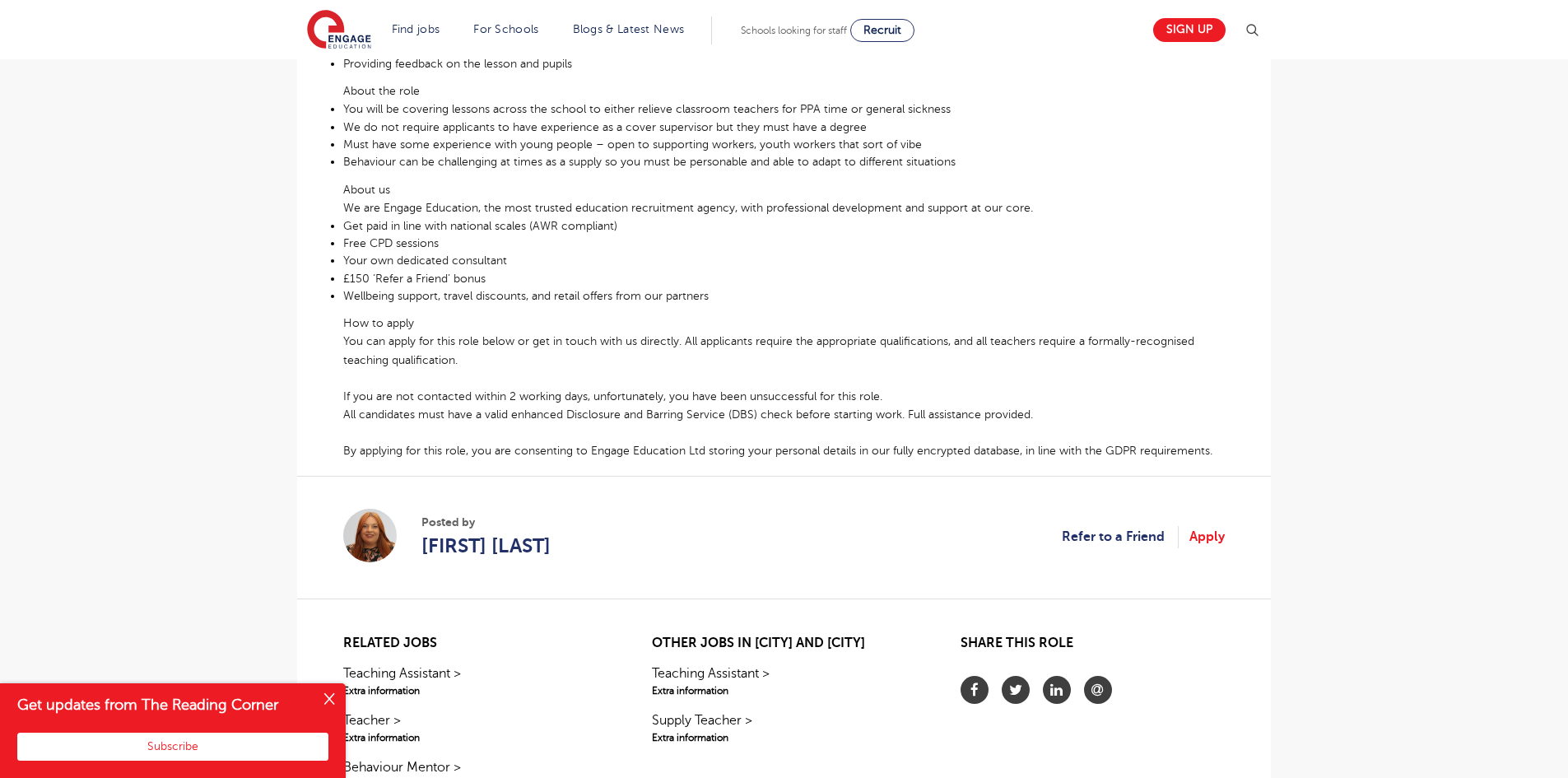 scroll, scrollTop: 1070, scrollLeft: 0, axis: vertical 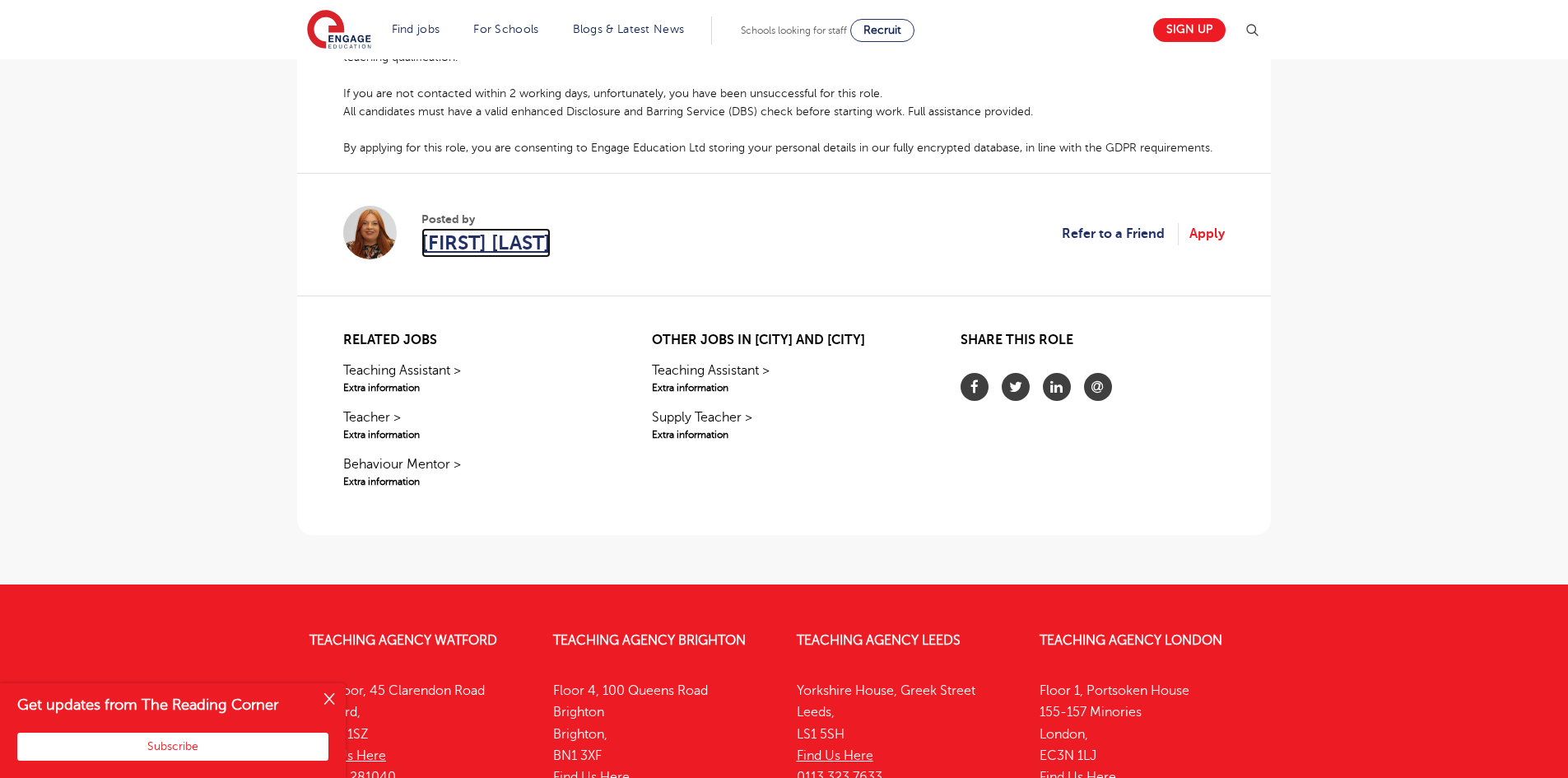 click on "[FIRST] [LAST]" at bounding box center [486, 243] 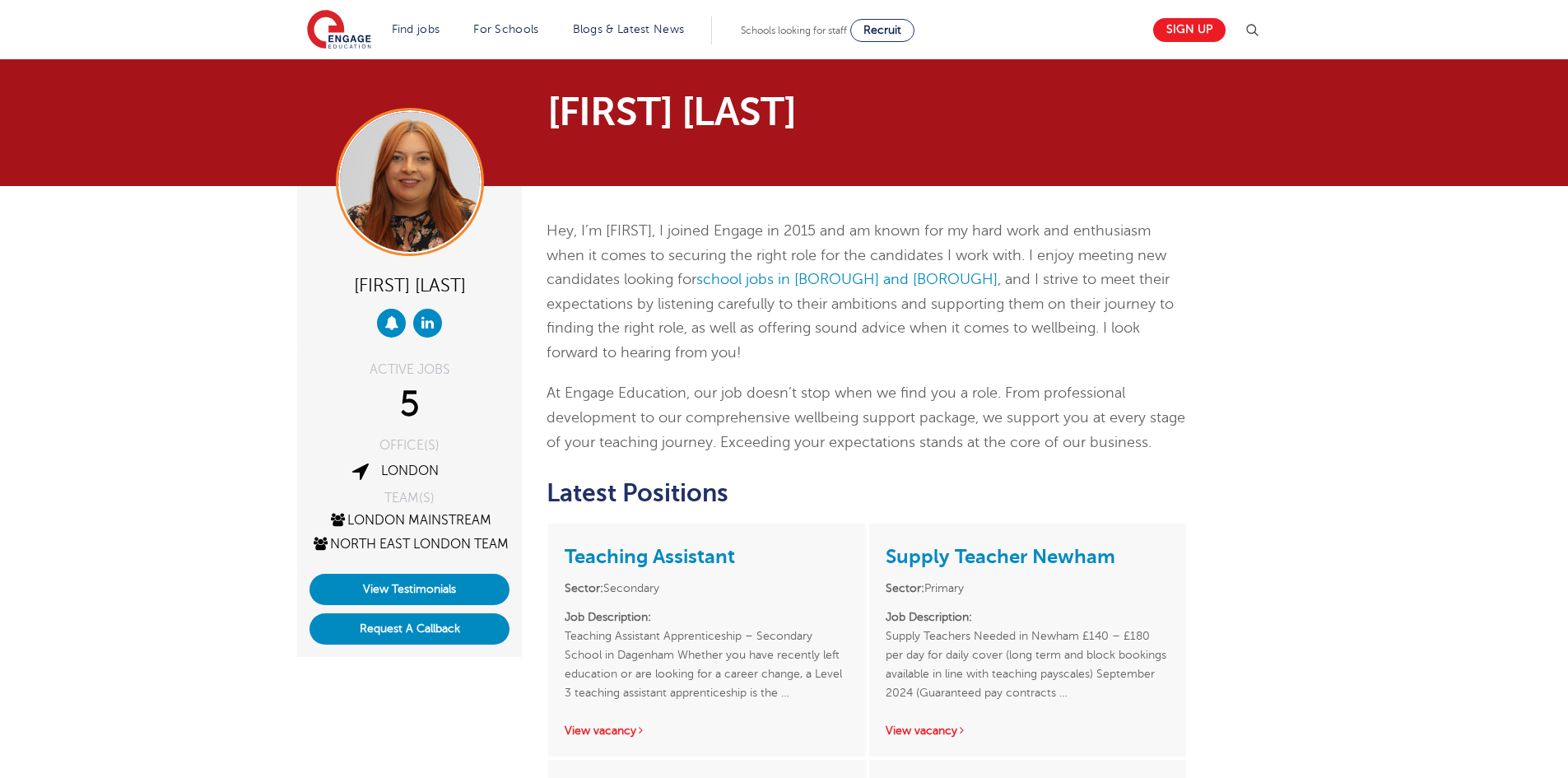 scroll, scrollTop: 0, scrollLeft: 0, axis: both 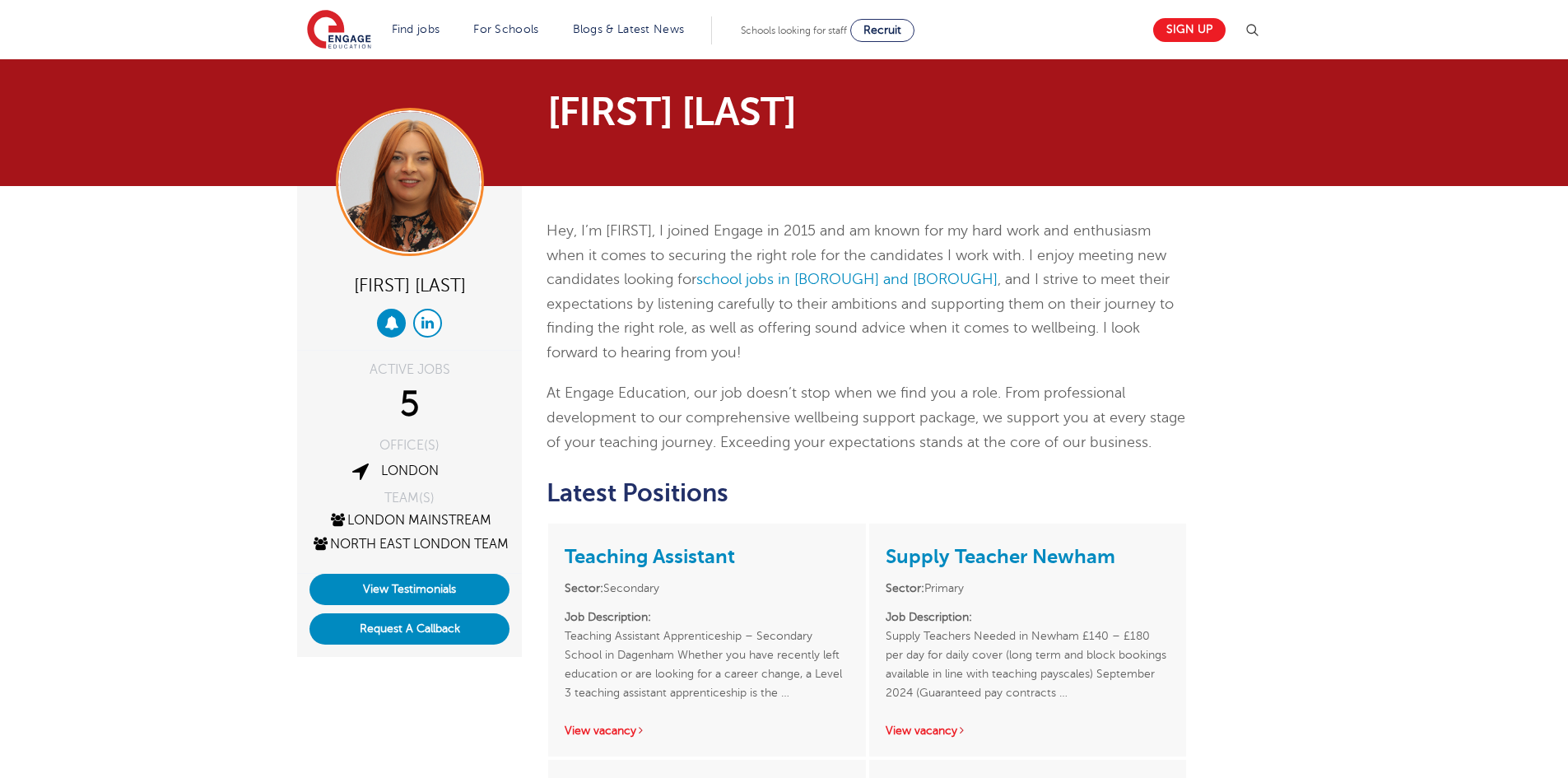 click at bounding box center [427, 322] 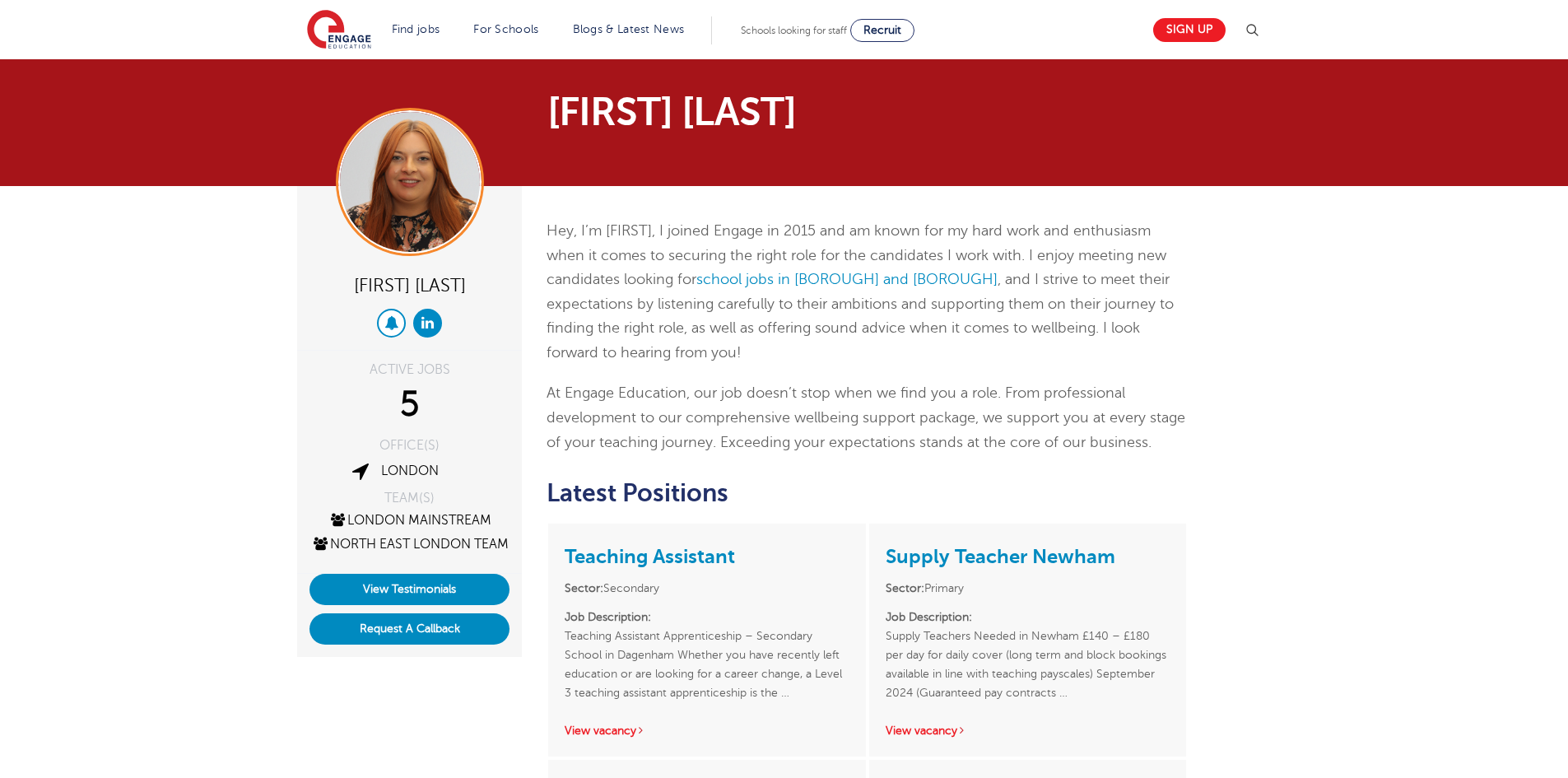 click at bounding box center (391, 322) 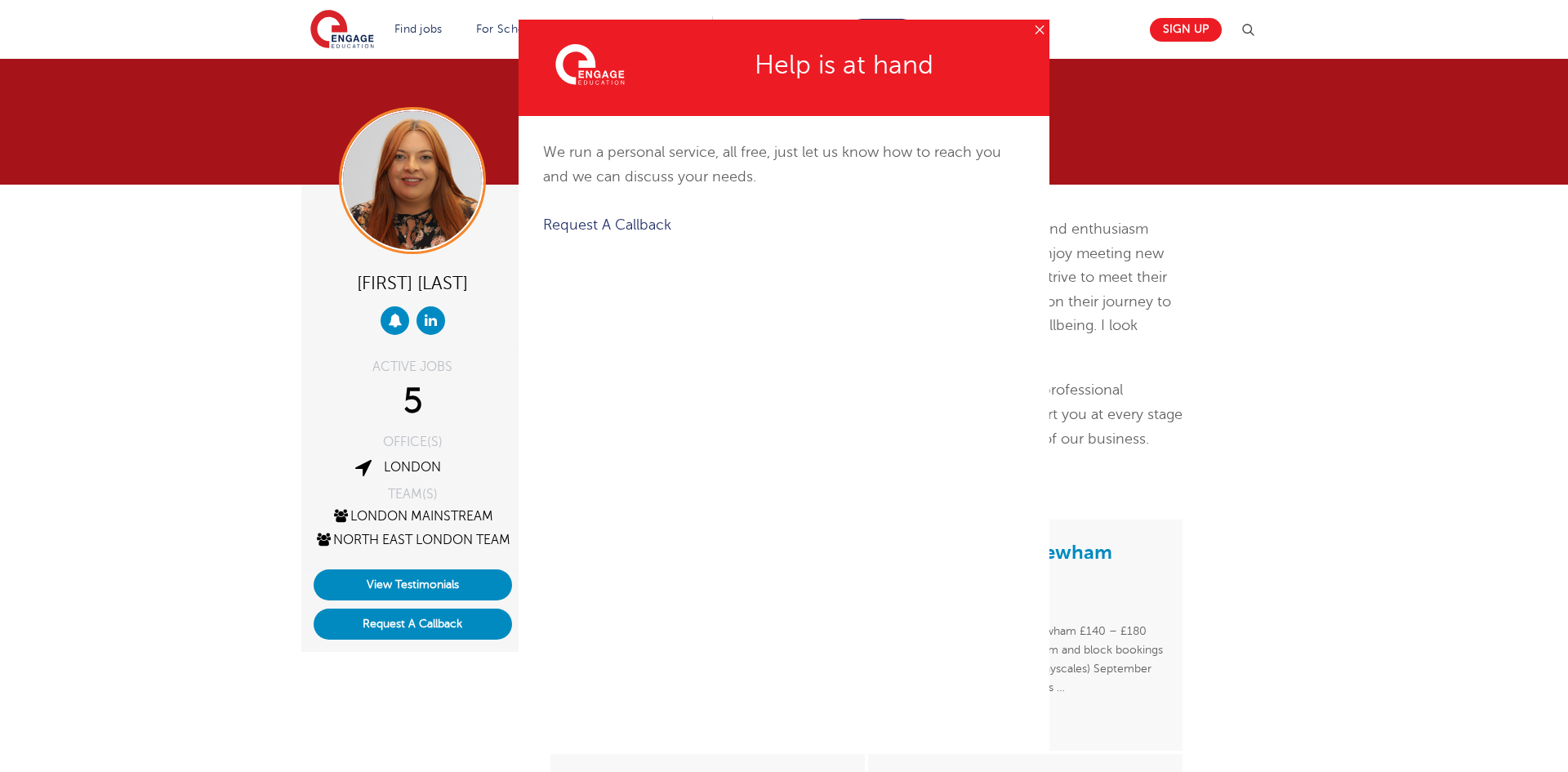 click on "✕" at bounding box center [1039, 29] 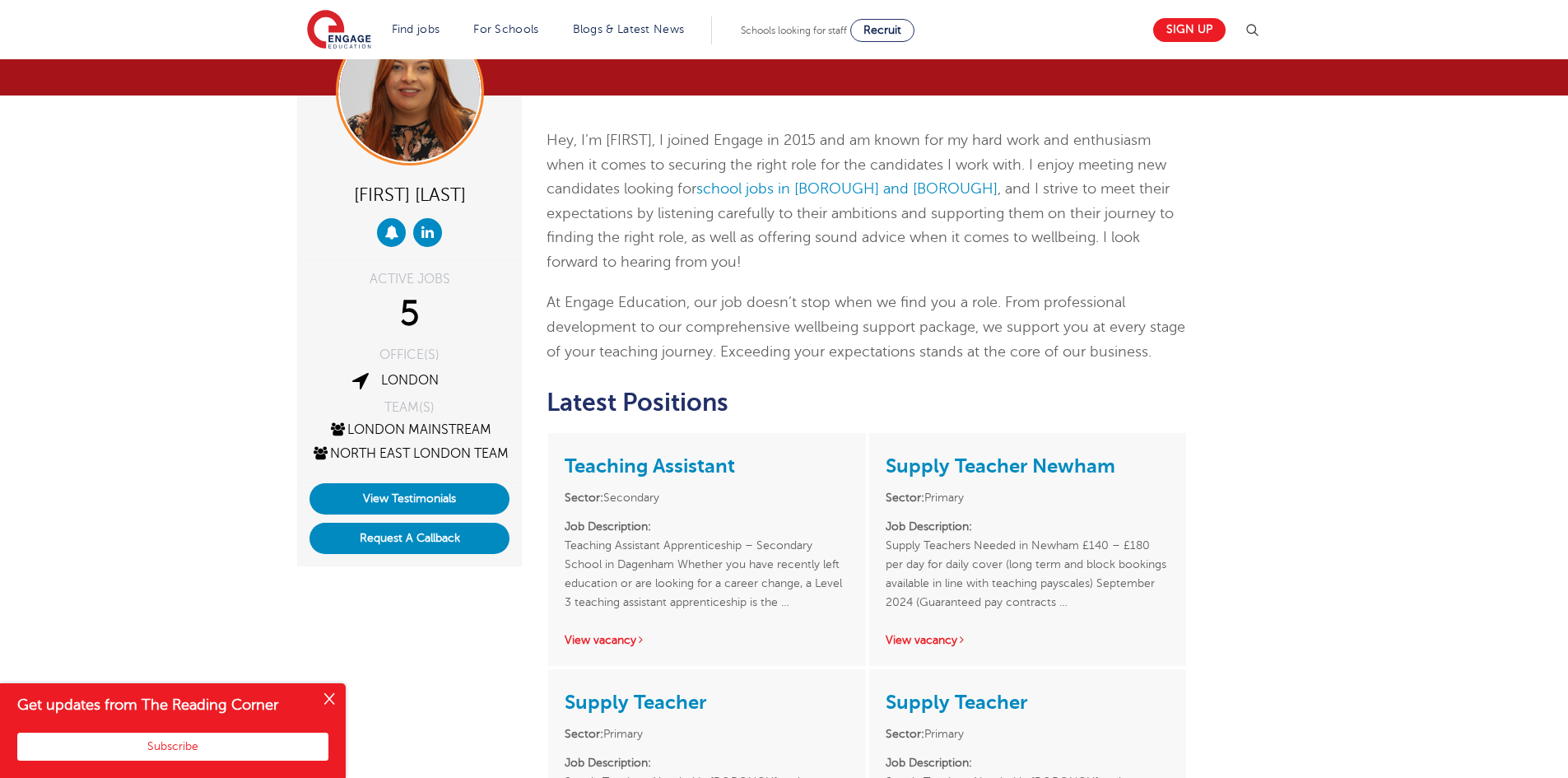 scroll, scrollTop: 0, scrollLeft: 0, axis: both 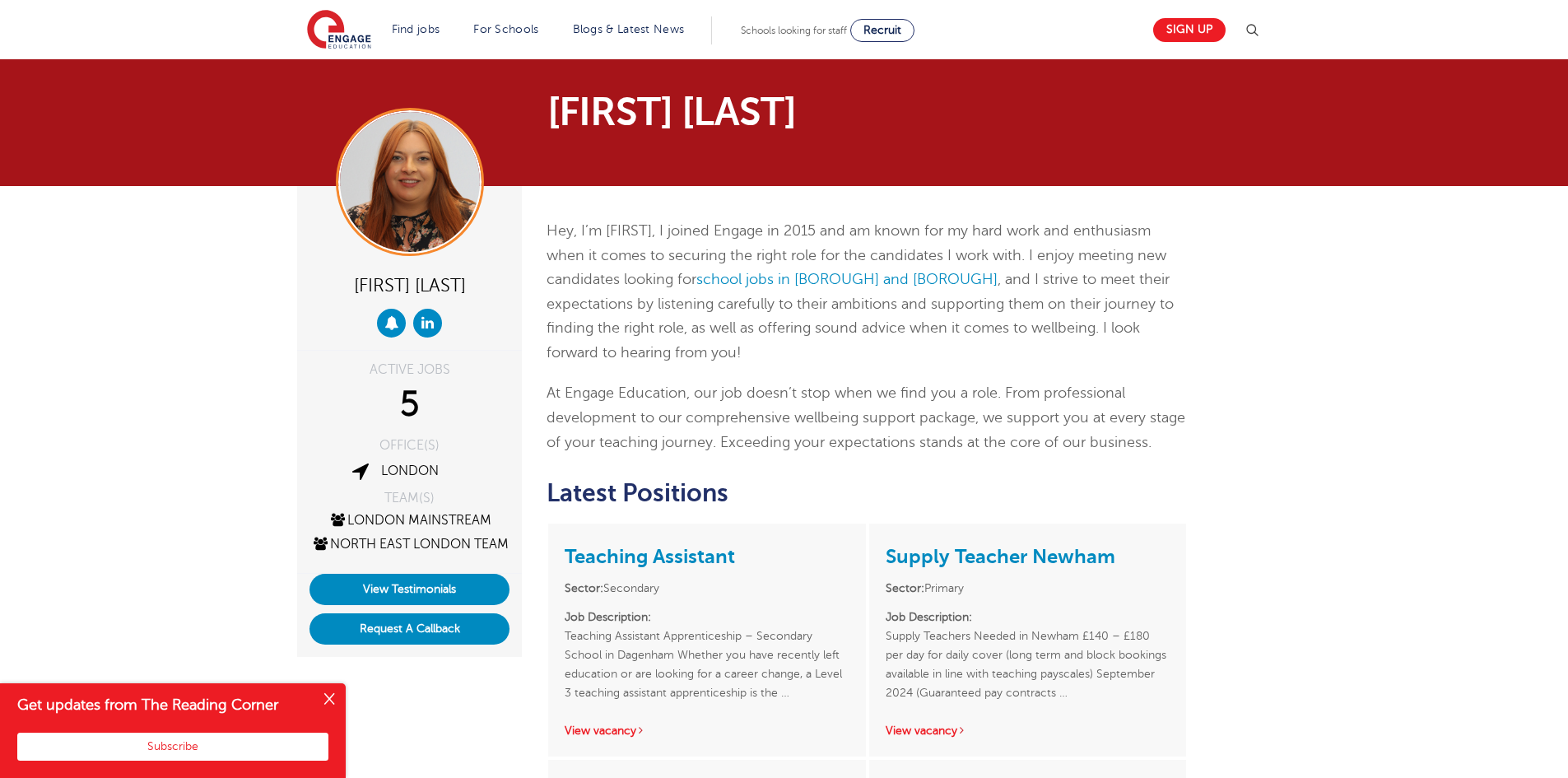 click at bounding box center (329, 700) 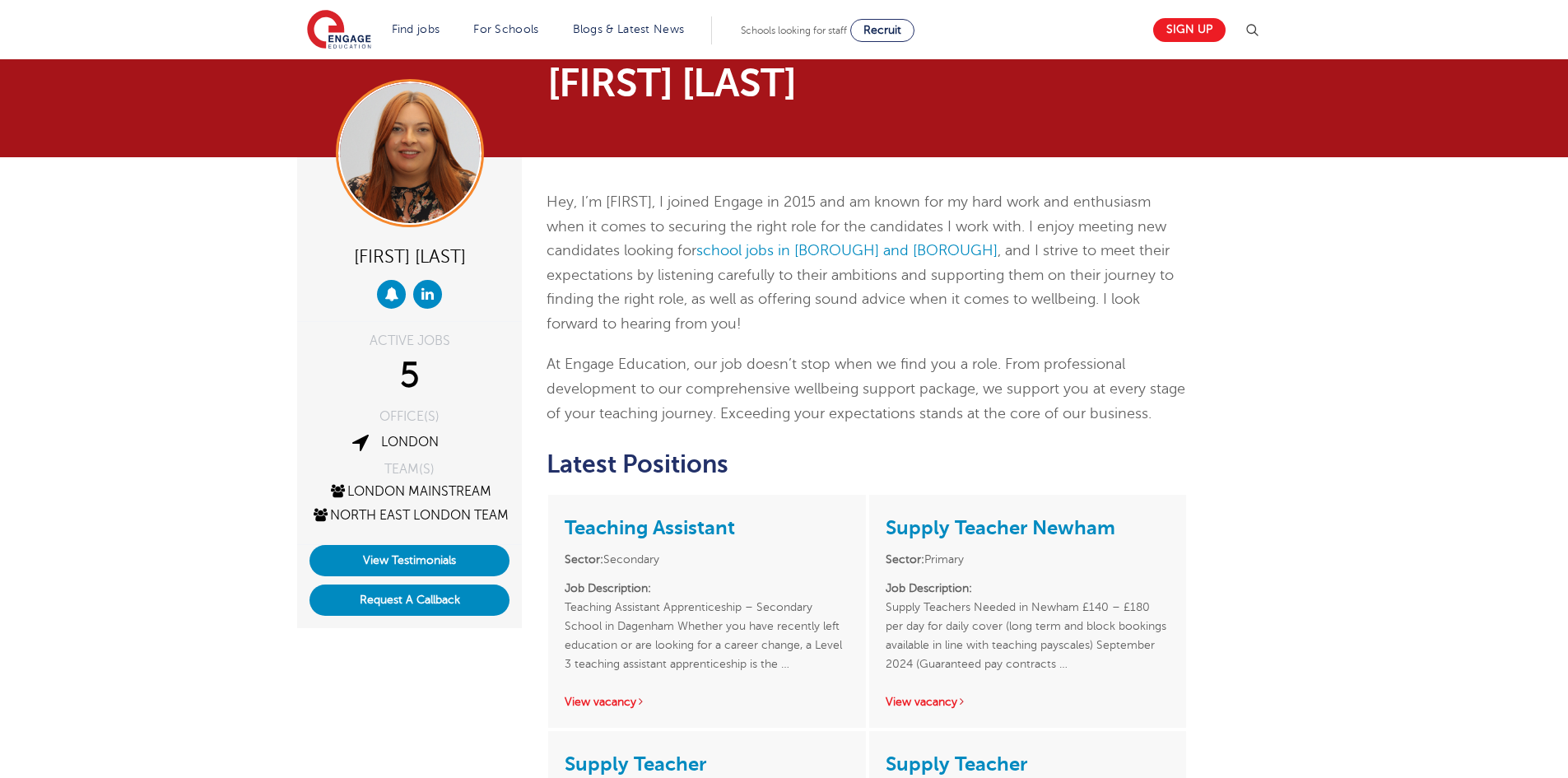scroll, scrollTop: 0, scrollLeft: 0, axis: both 